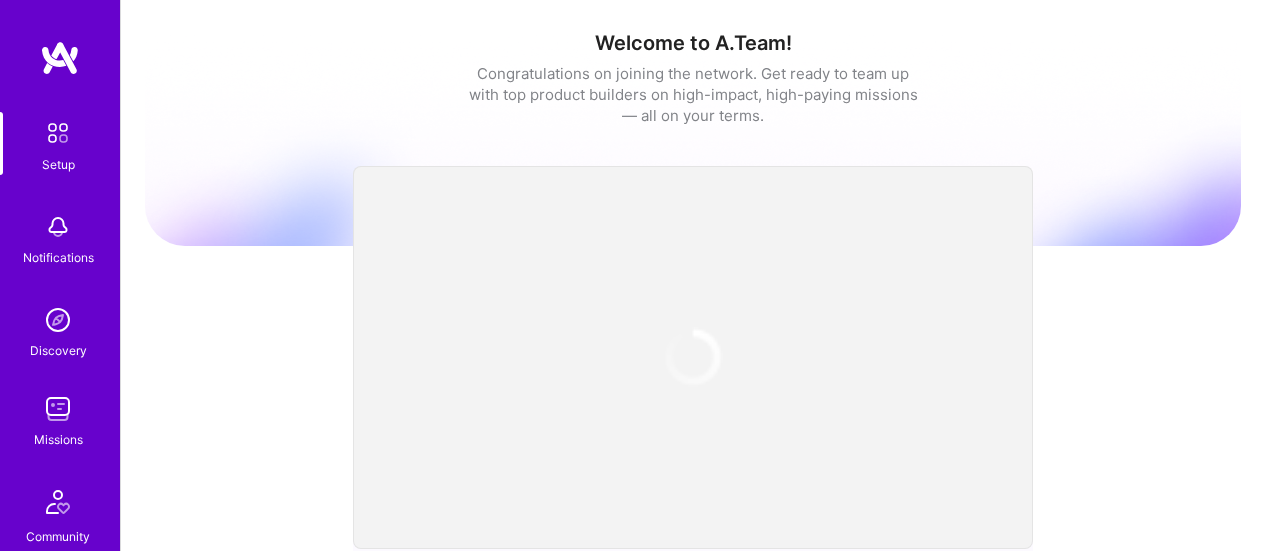 scroll, scrollTop: 0, scrollLeft: 0, axis: both 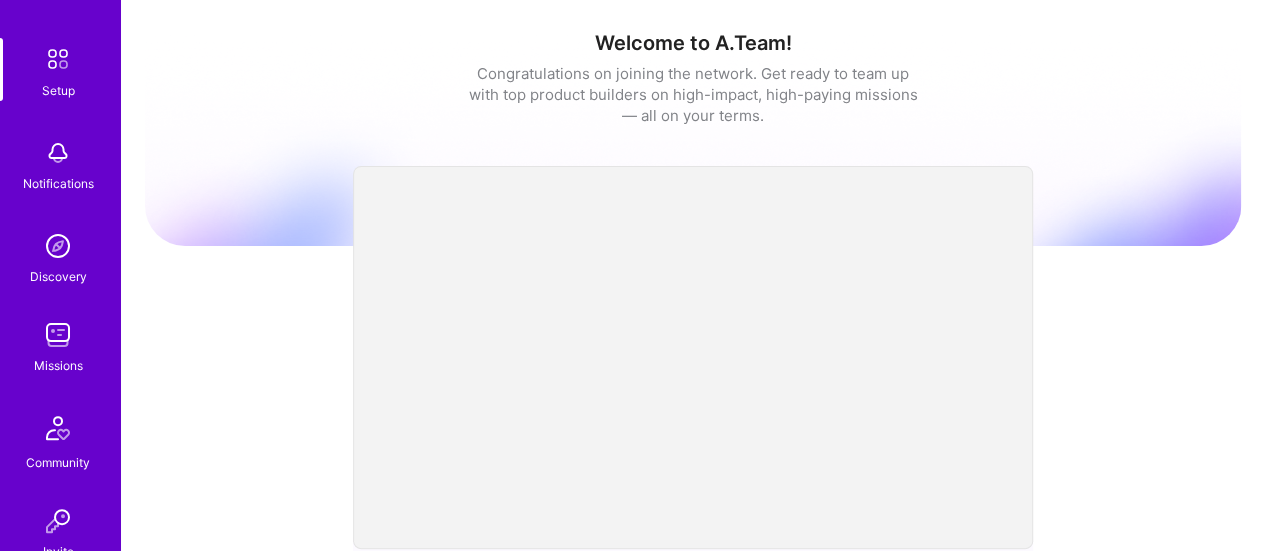 click at bounding box center [58, 335] 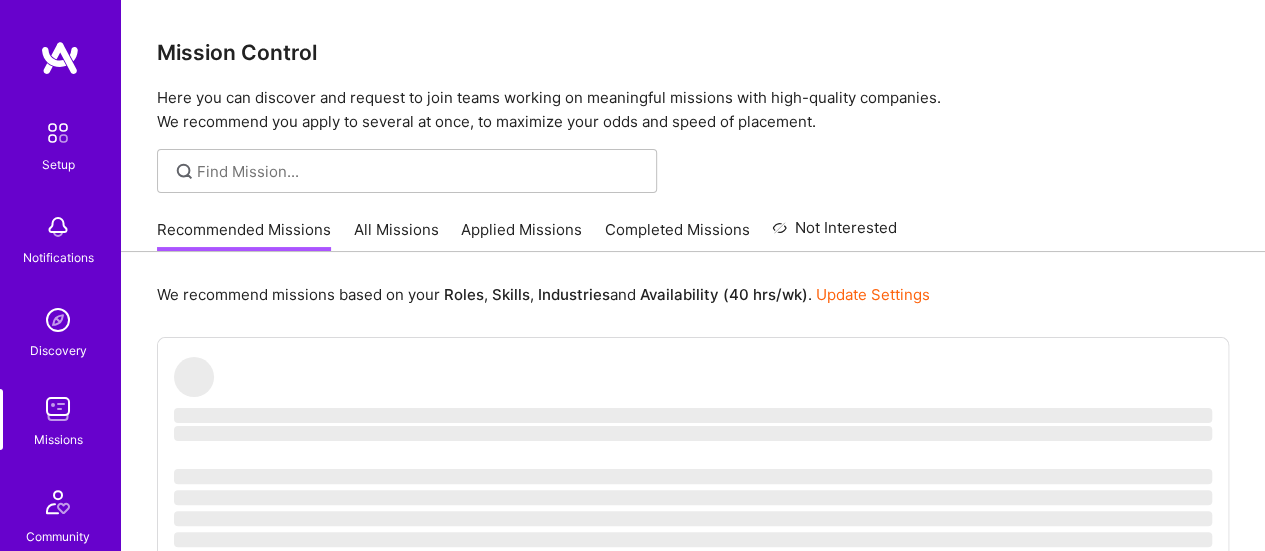 click on "All Missions" at bounding box center (396, 235) 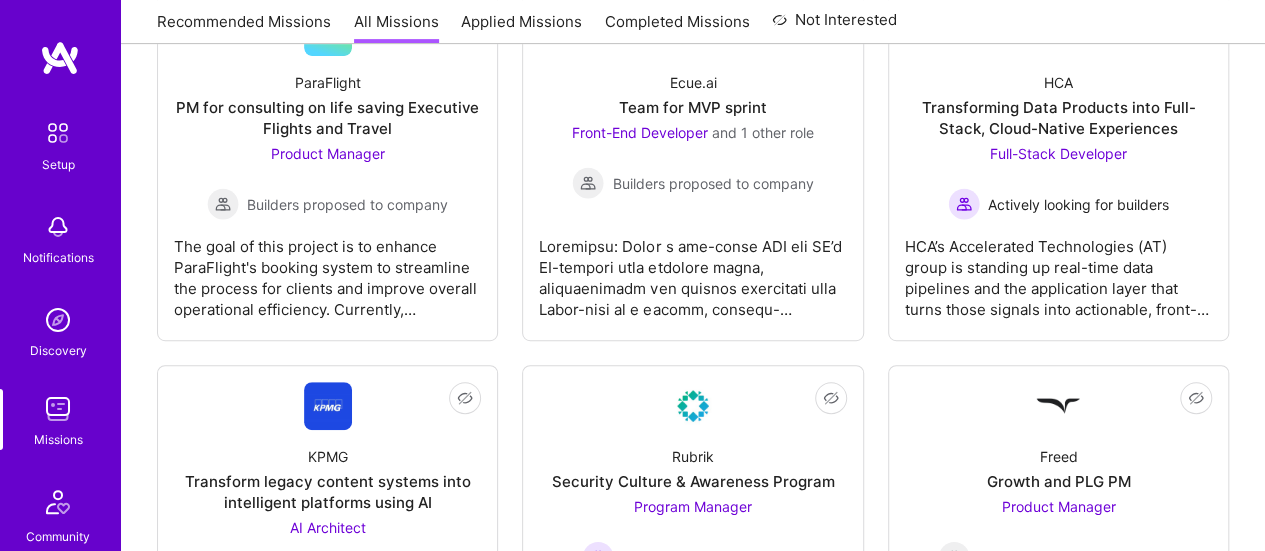 scroll, scrollTop: 502, scrollLeft: 0, axis: vertical 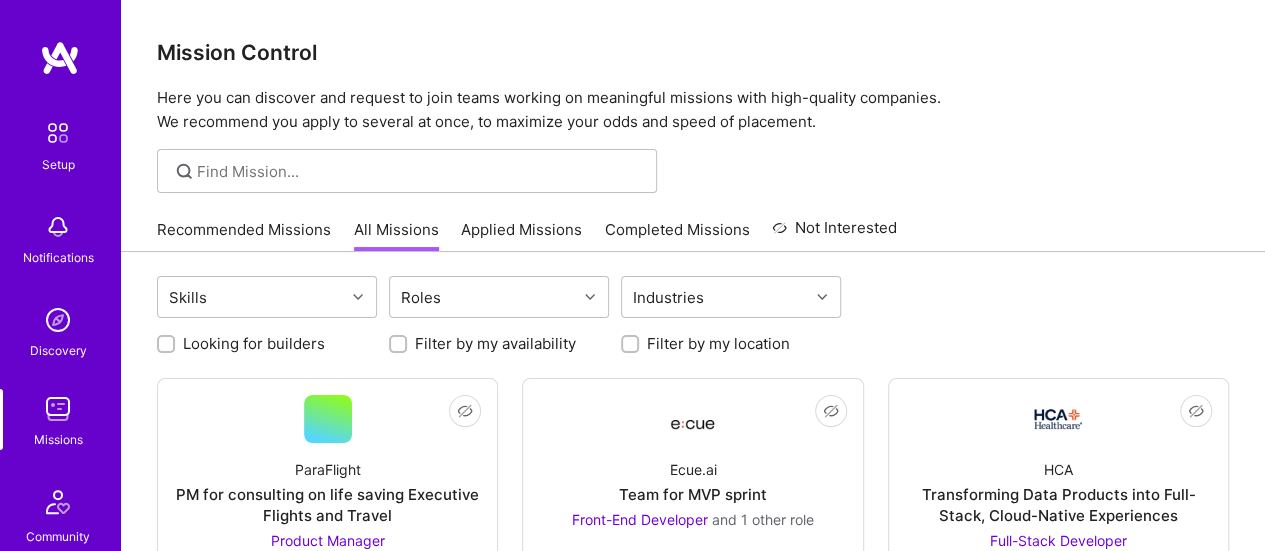 click on "Applied Missions" at bounding box center [521, 235] 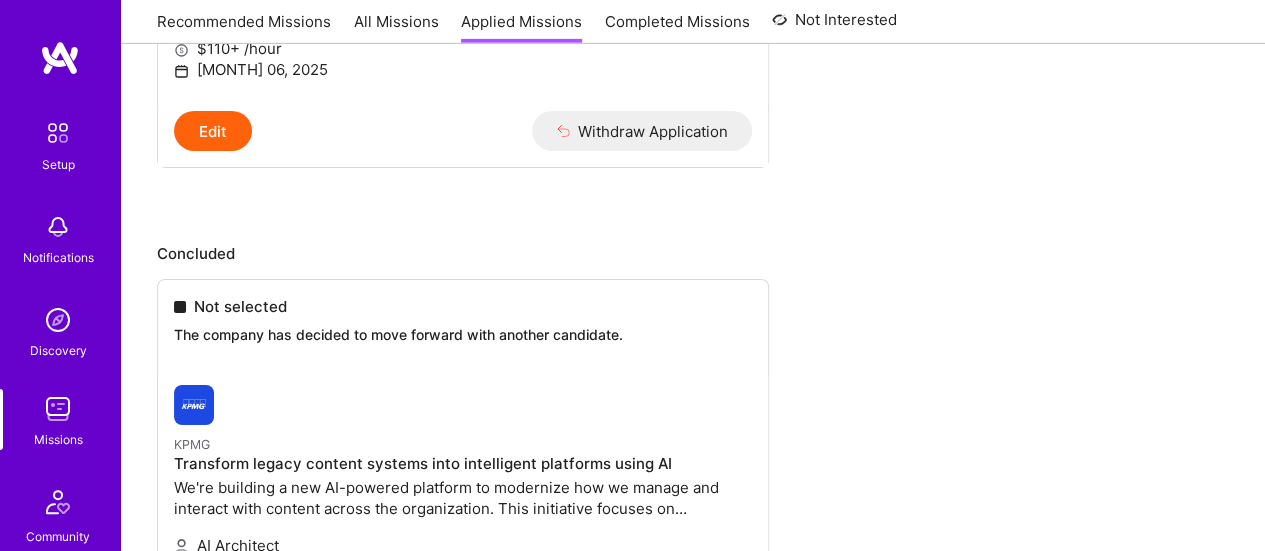 scroll, scrollTop: 3208, scrollLeft: 0, axis: vertical 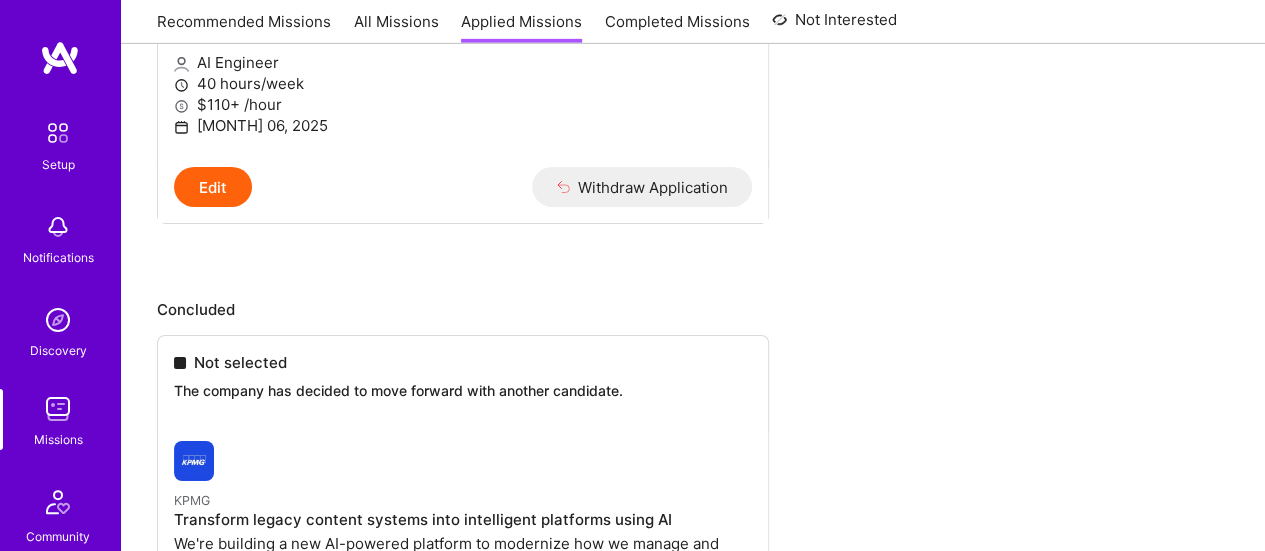 click on "Recommended Missions   All Missions   Applied Missions   Completed Missions   Not Interested" at bounding box center [527, 21] 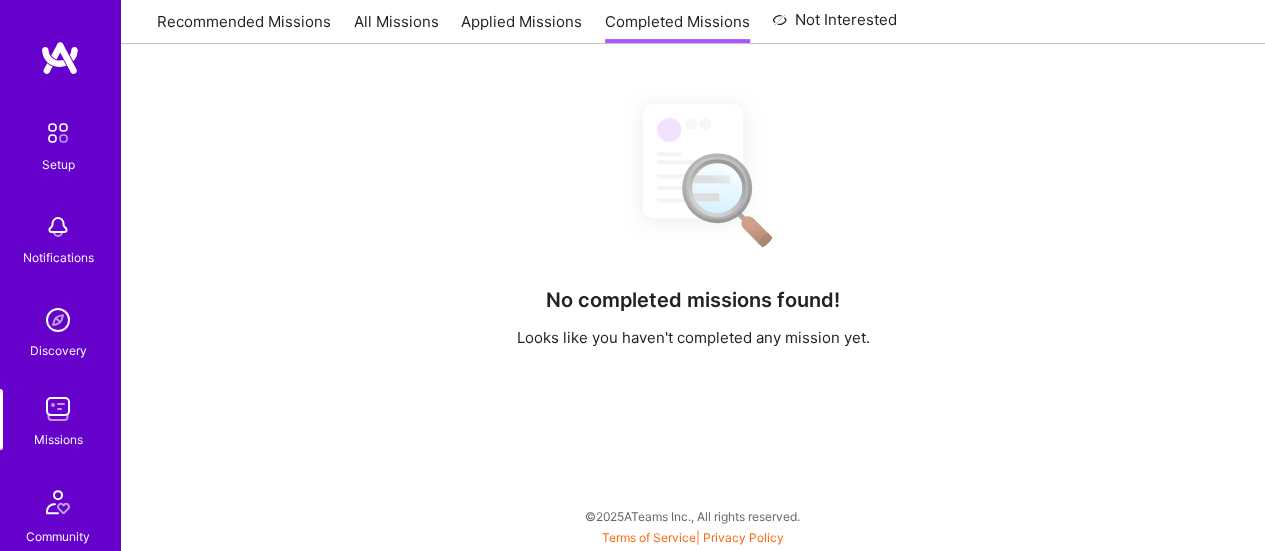 scroll, scrollTop: 0, scrollLeft: 0, axis: both 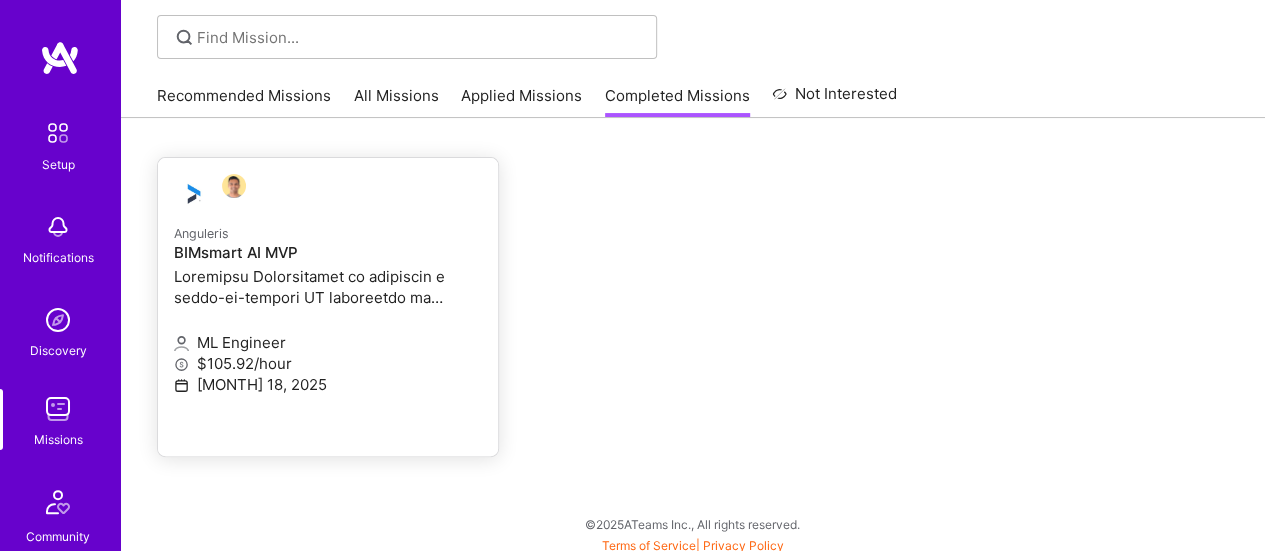 click on "Anguleris BIMsmart AI MVP" at bounding box center (328, 267) 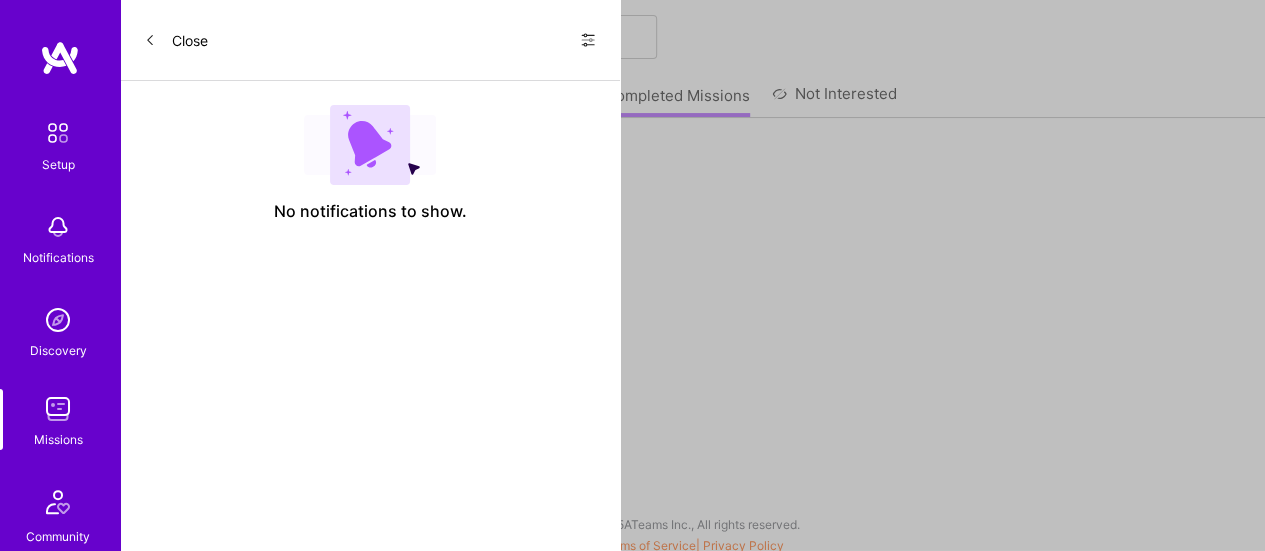 scroll, scrollTop: 0, scrollLeft: 0, axis: both 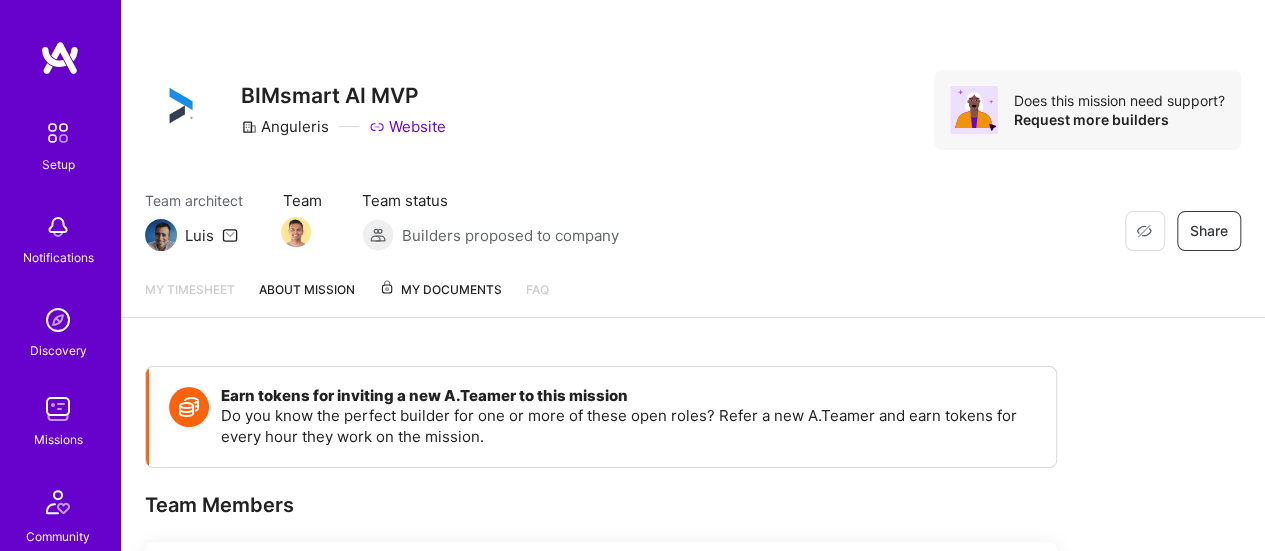 click on "My Documents" at bounding box center [440, 290] 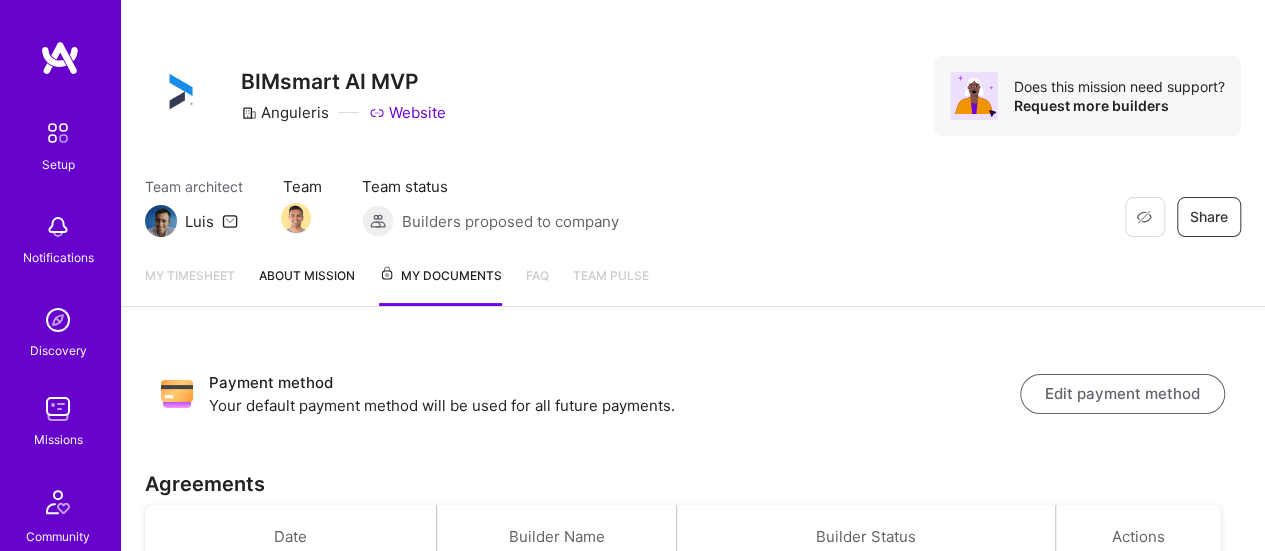 scroll, scrollTop: 0, scrollLeft: 0, axis: both 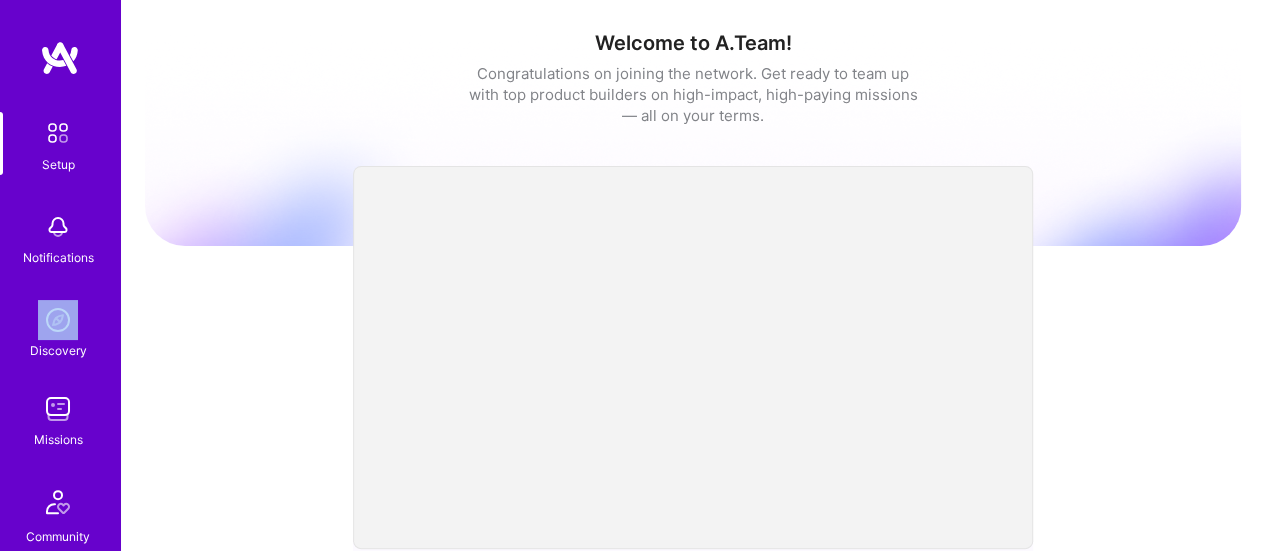 drag, startPoint x: 104, startPoint y: 239, endPoint x: 106, endPoint y: 311, distance: 72.02777 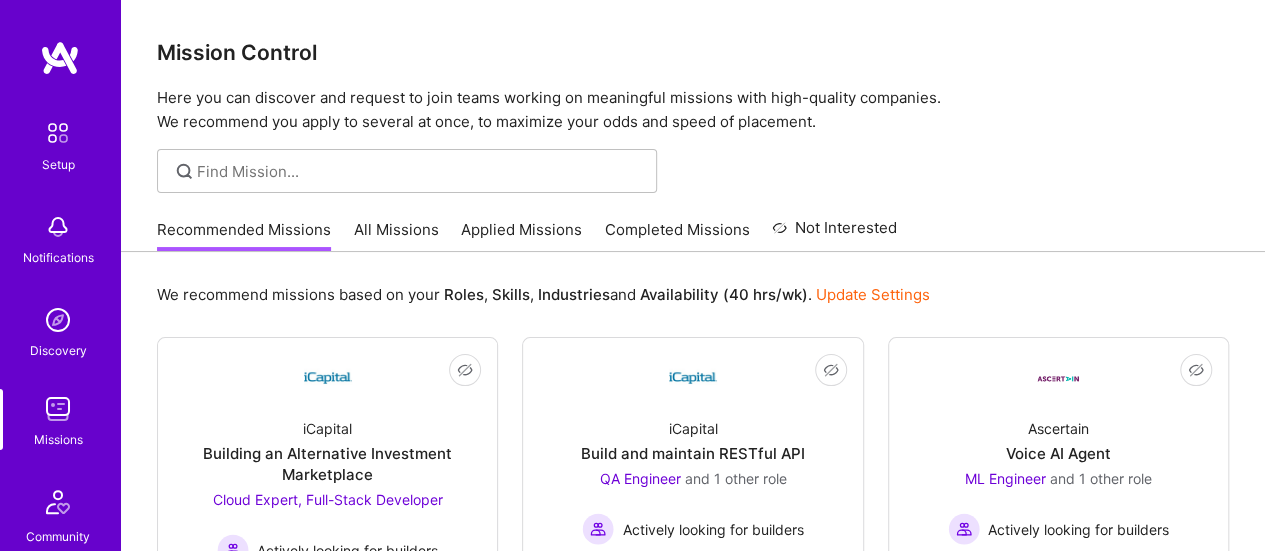 click on "All Missions" at bounding box center [396, 235] 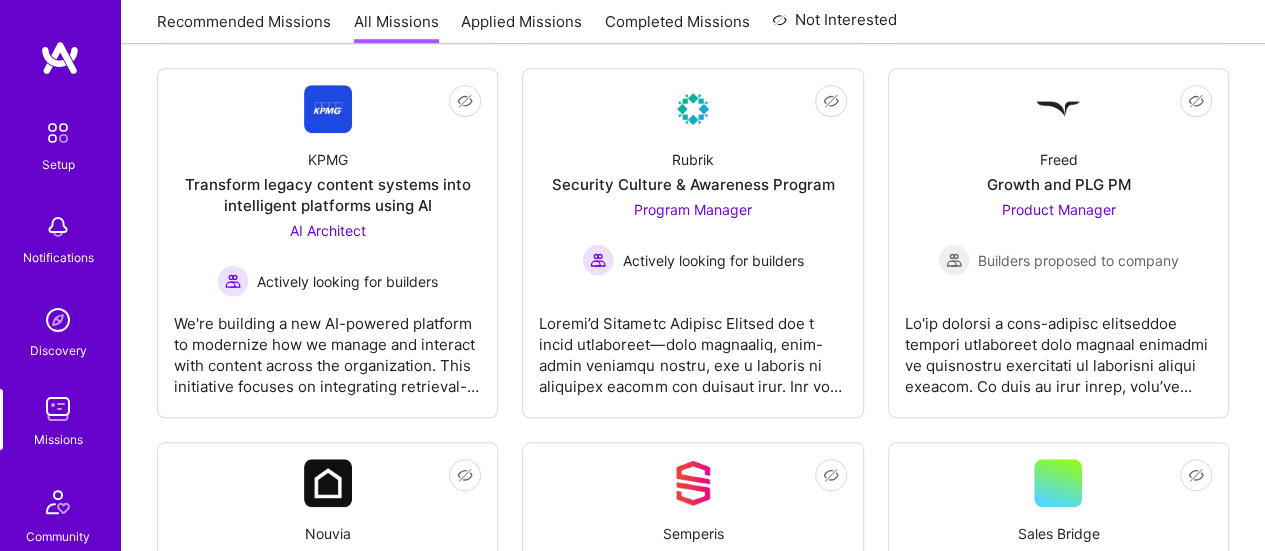scroll, scrollTop: 770, scrollLeft: 0, axis: vertical 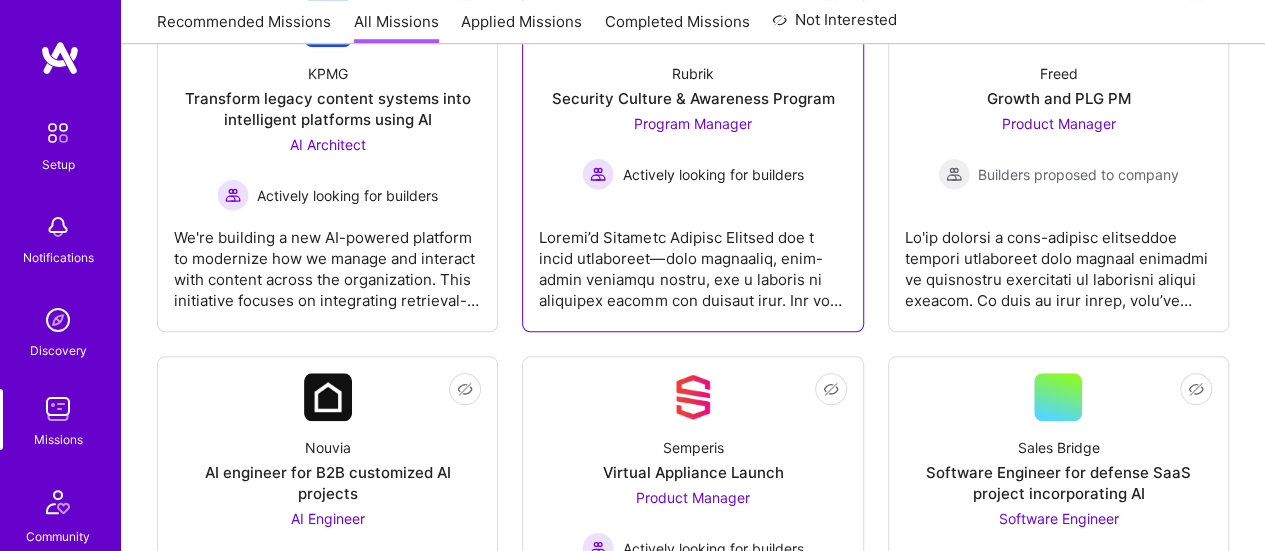click at bounding box center [692, 261] 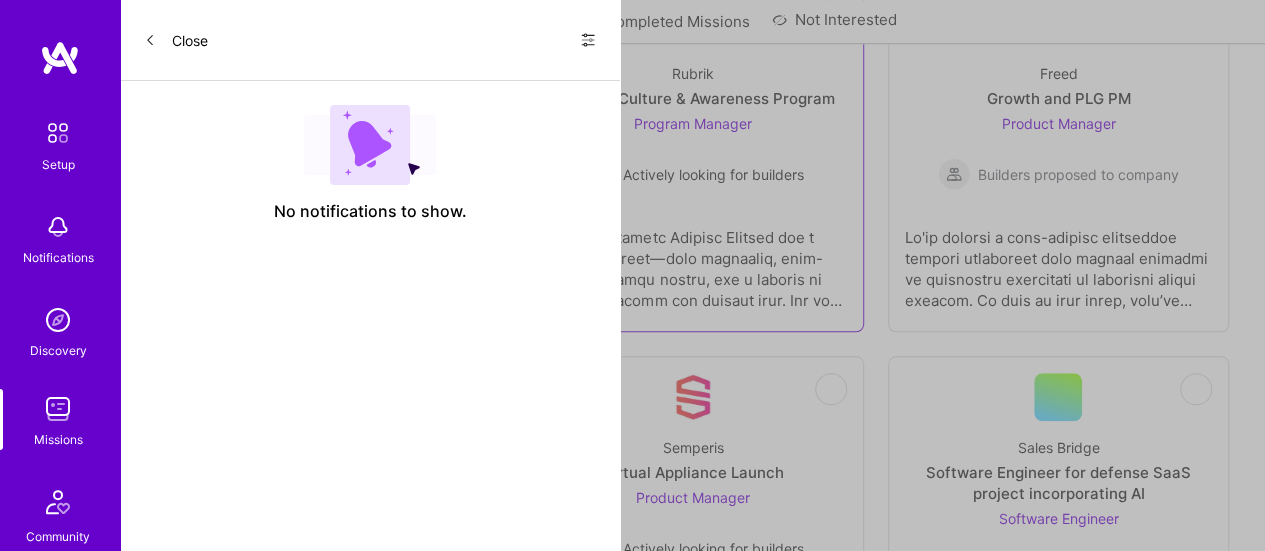 scroll, scrollTop: 0, scrollLeft: 0, axis: both 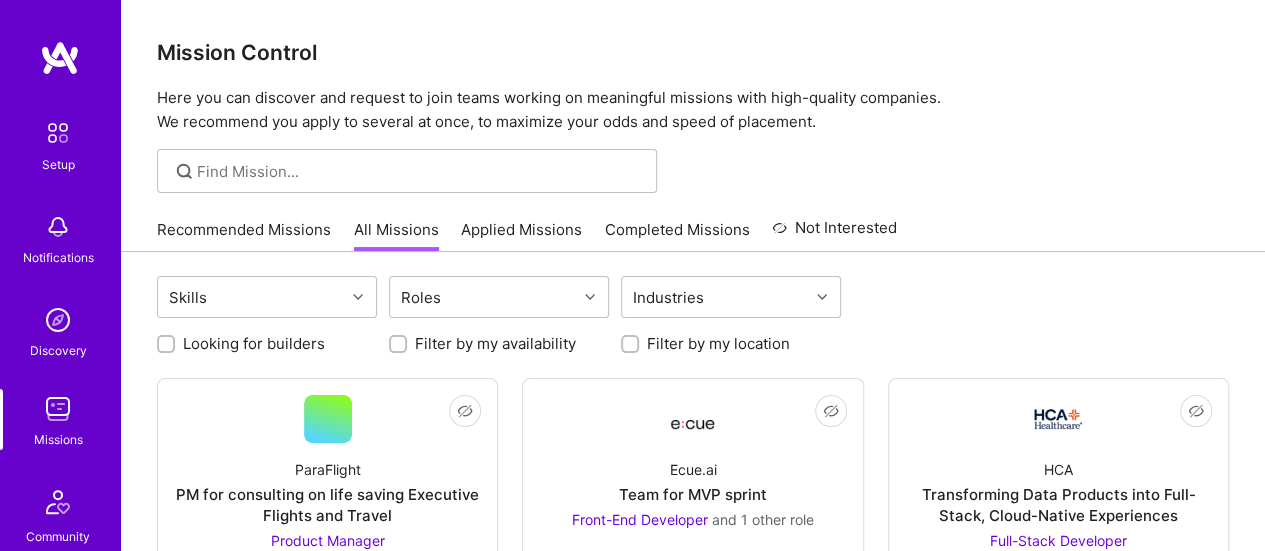 click on "Recommended Missions" at bounding box center [244, 235] 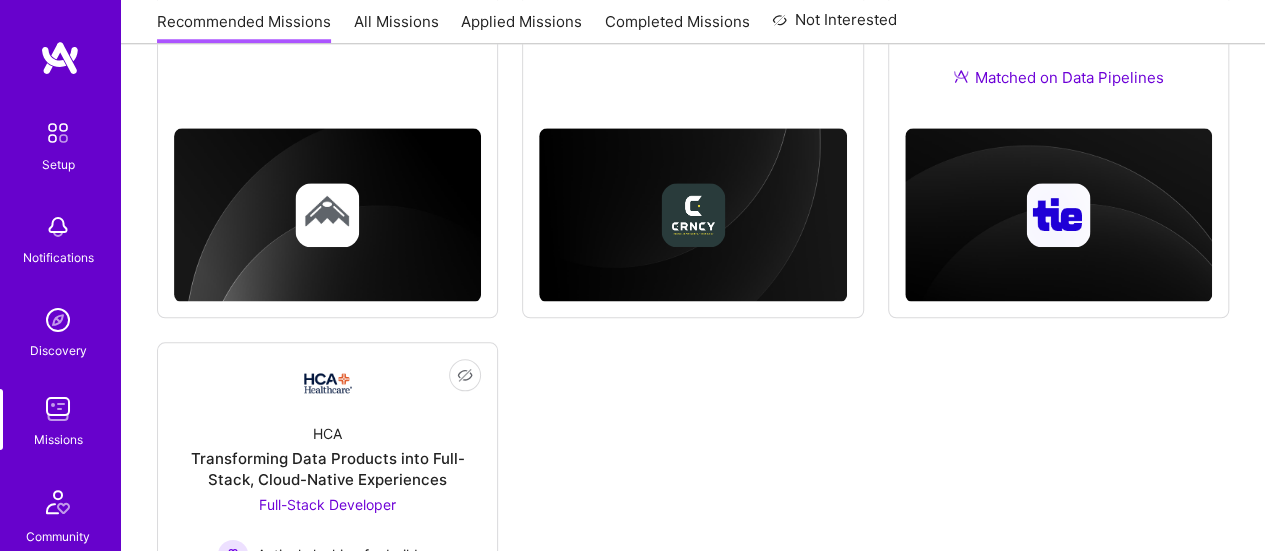 scroll, scrollTop: 998, scrollLeft: 0, axis: vertical 